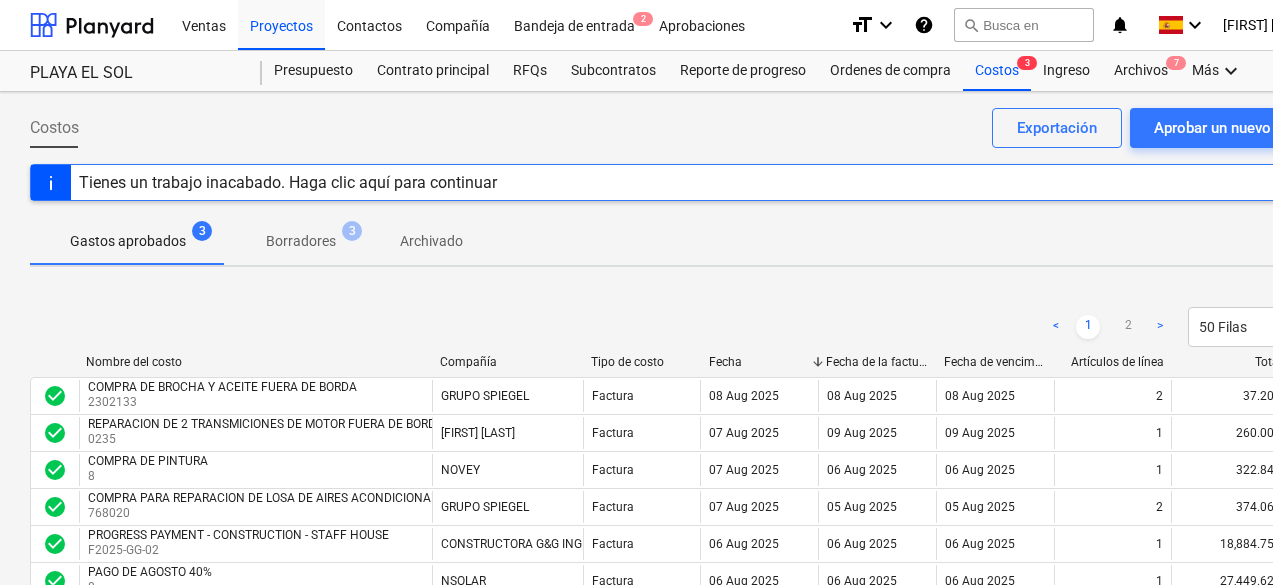 scroll, scrollTop: 200, scrollLeft: 23, axis: both 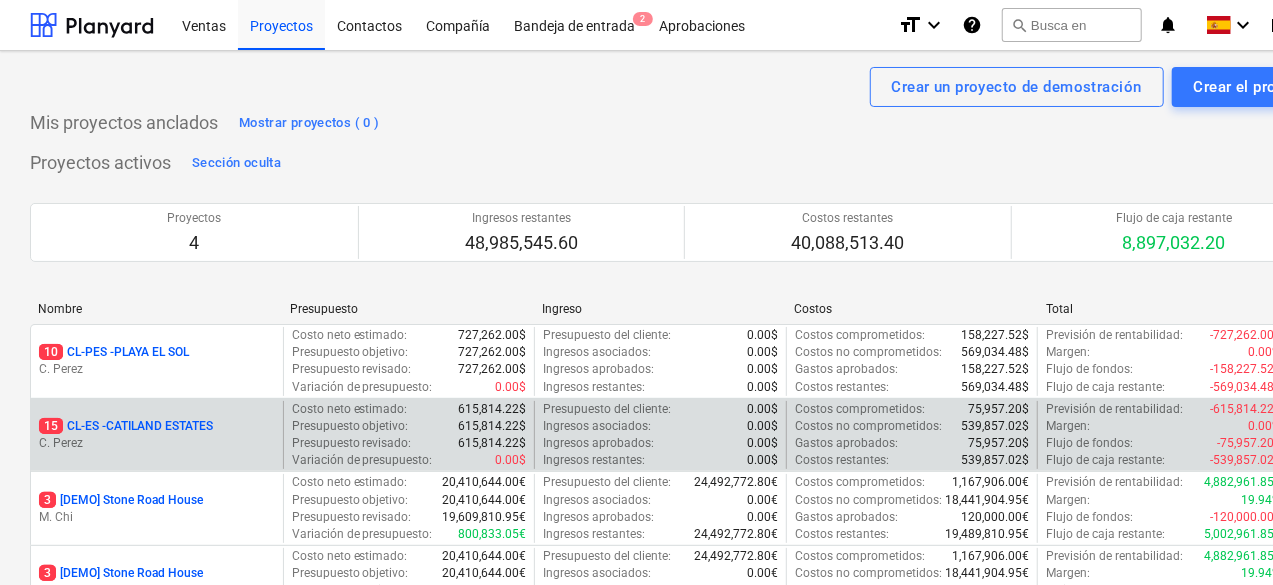 click on "15  CL-ES -  CATILAND ESTATES" at bounding box center (126, 426) 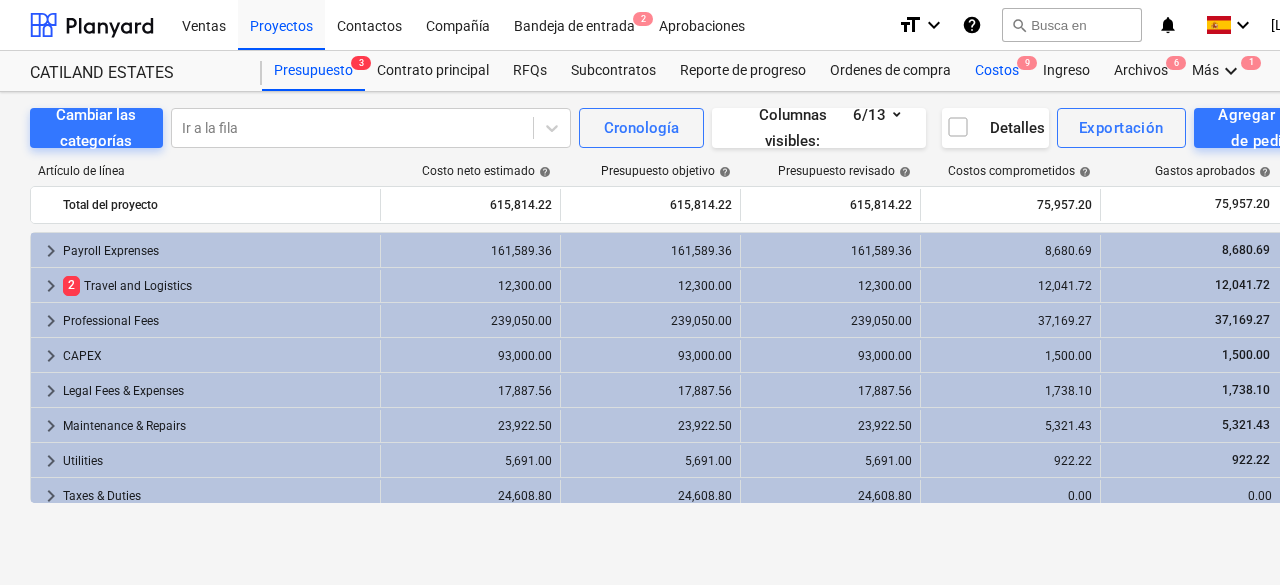 click on "Costos 9" at bounding box center (997, 71) 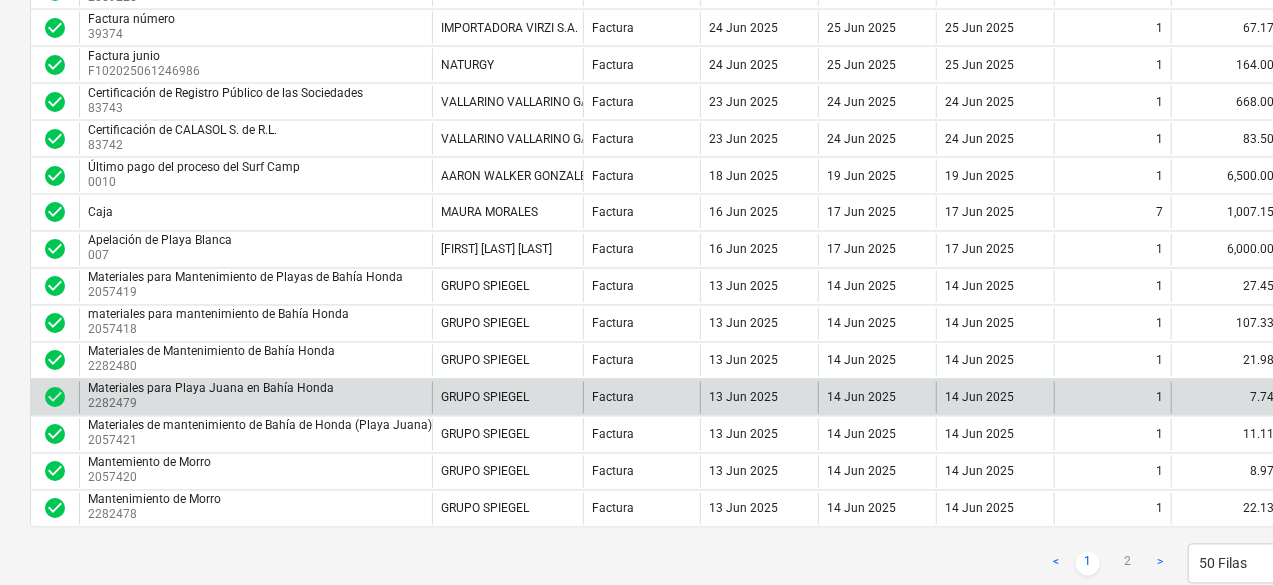 scroll, scrollTop: 1737, scrollLeft: 0, axis: vertical 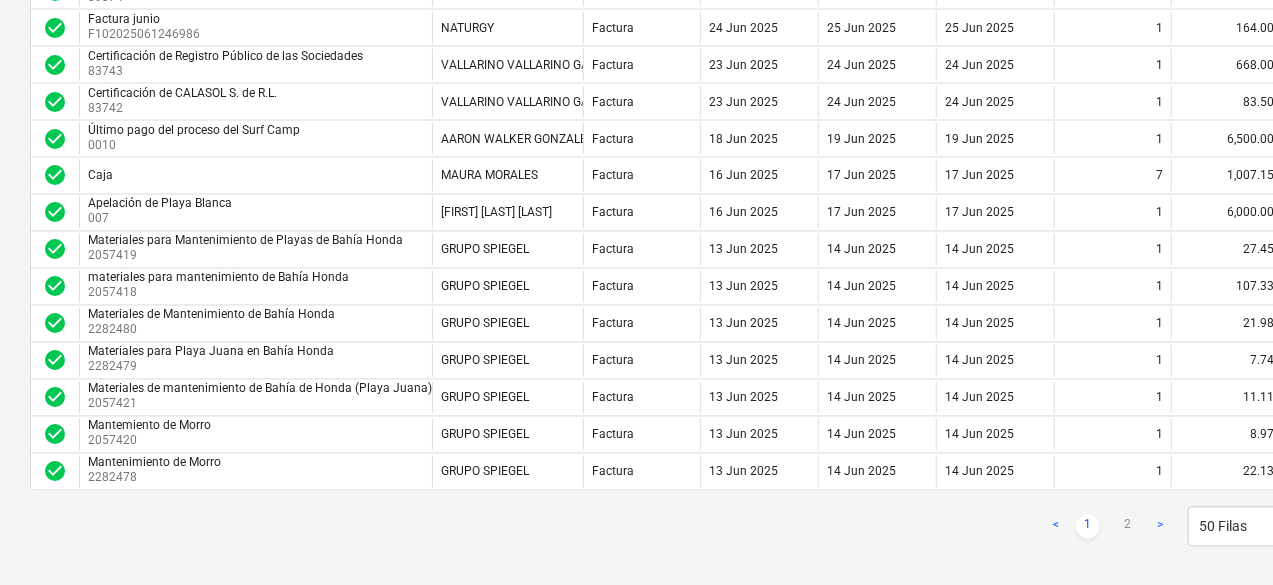 click on ">" at bounding box center [1160, 527] 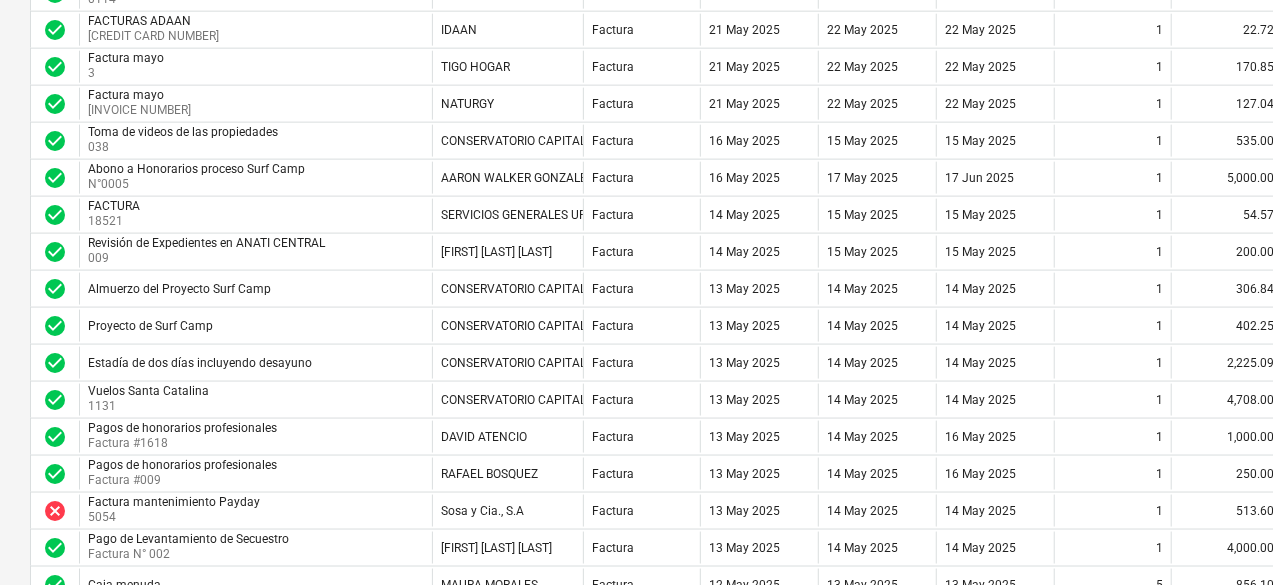 scroll, scrollTop: 1054, scrollLeft: 0, axis: vertical 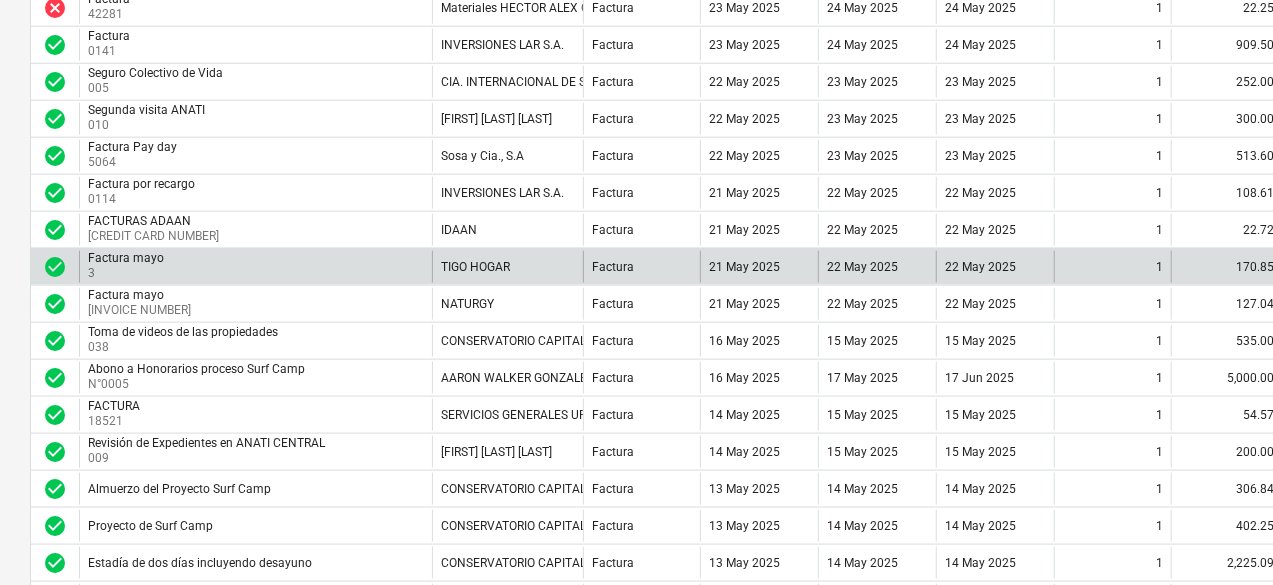 click on "TIGO HOGAR" at bounding box center [507, 267] 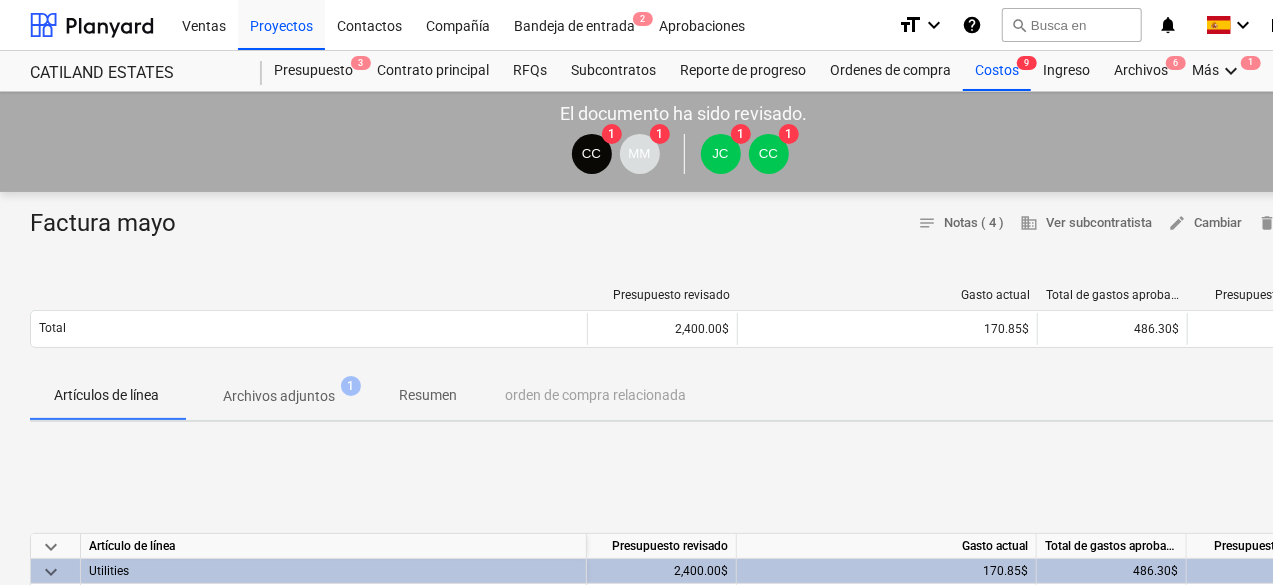scroll, scrollTop: 100, scrollLeft: 0, axis: vertical 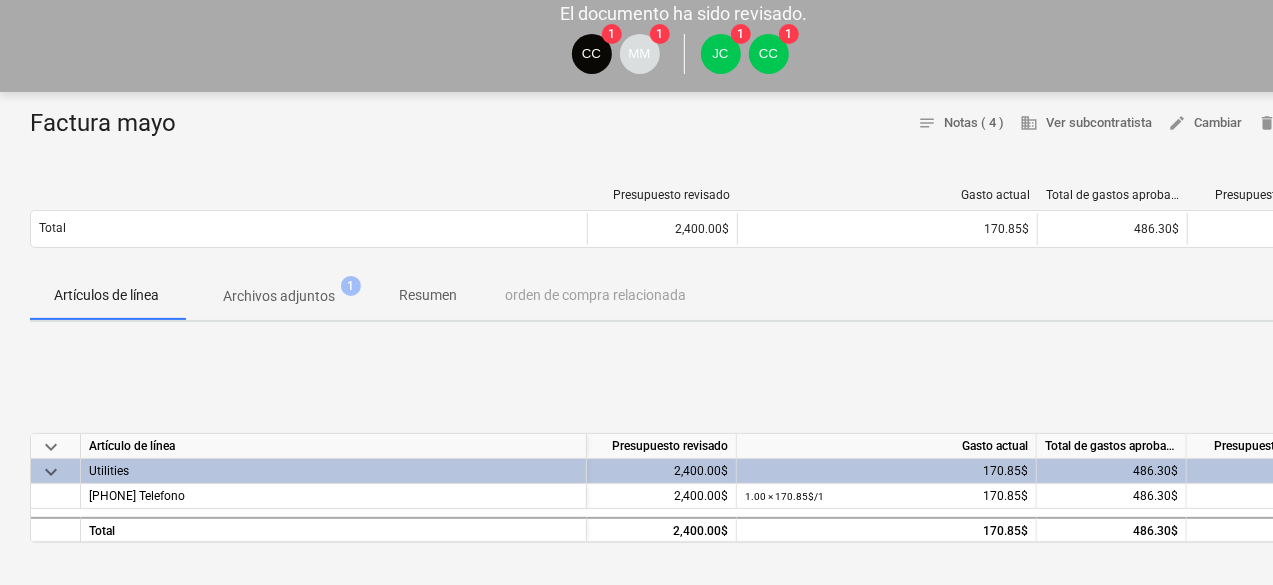 click on "Archivos adjuntos" at bounding box center (279, 296) 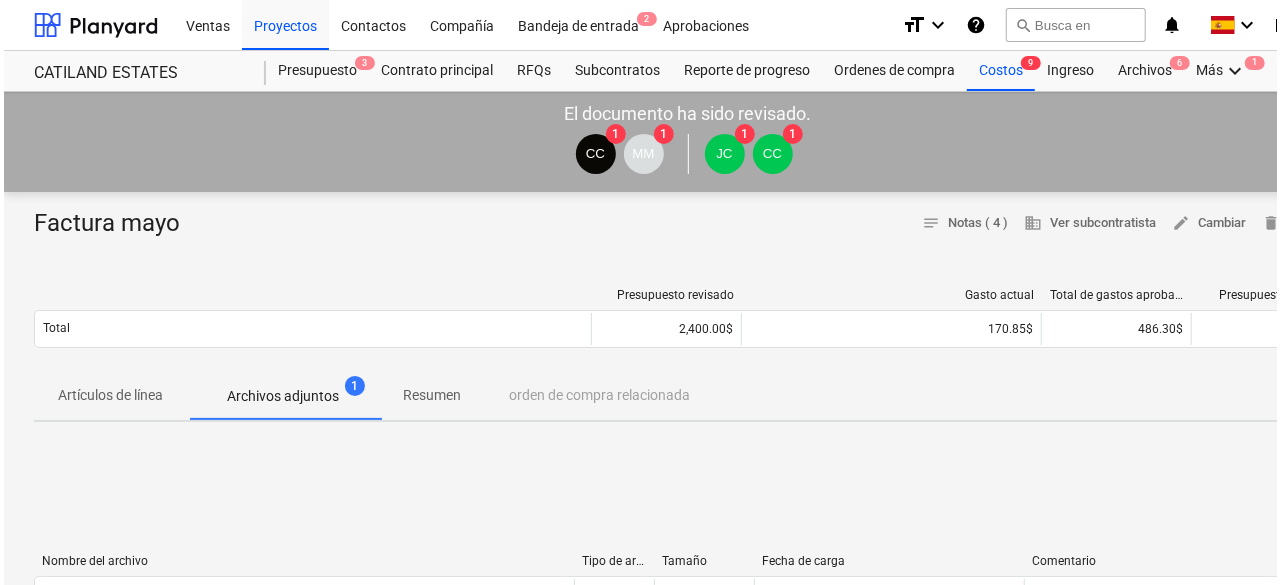 scroll, scrollTop: 200, scrollLeft: 0, axis: vertical 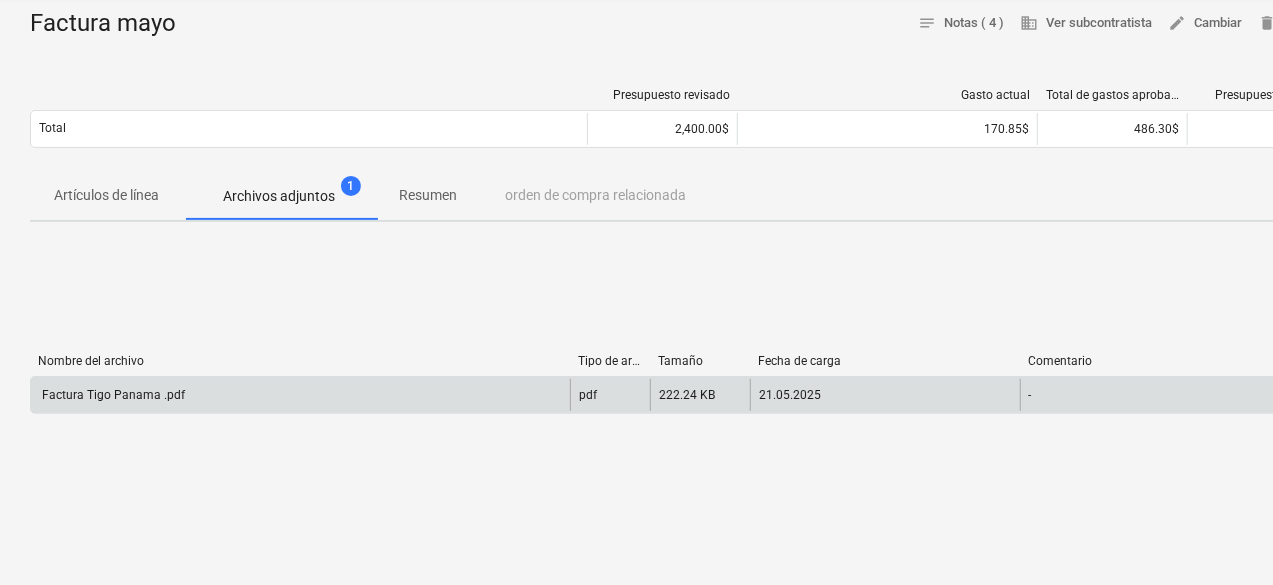 click on "pdf" at bounding box center [610, 395] 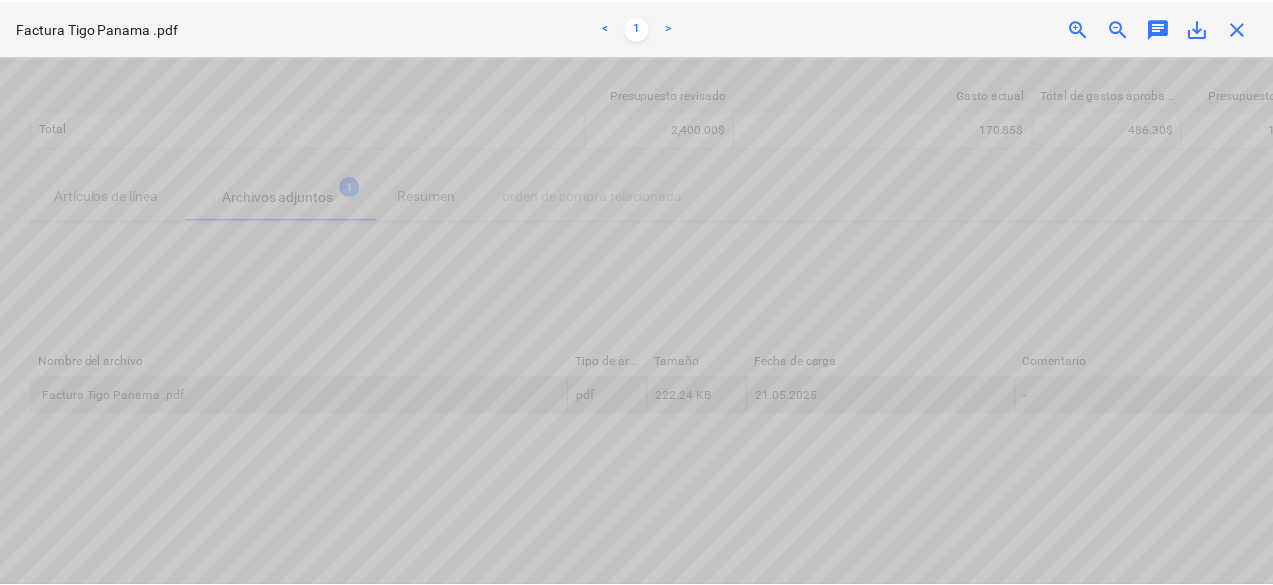 scroll, scrollTop: 0, scrollLeft: 0, axis: both 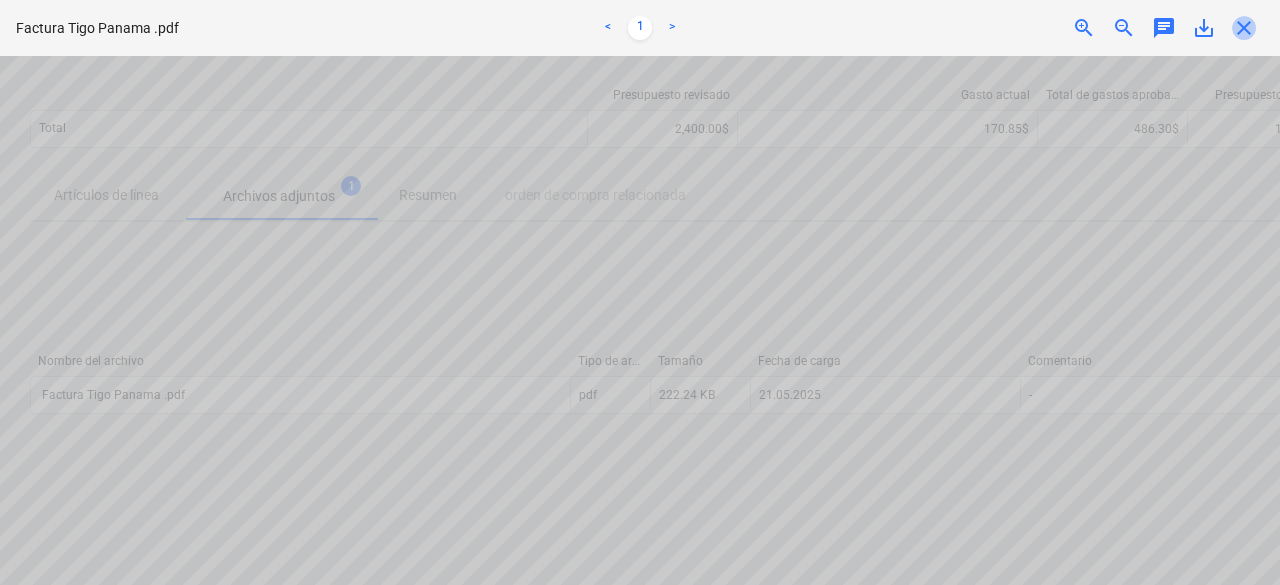 click on "close" at bounding box center [1244, 28] 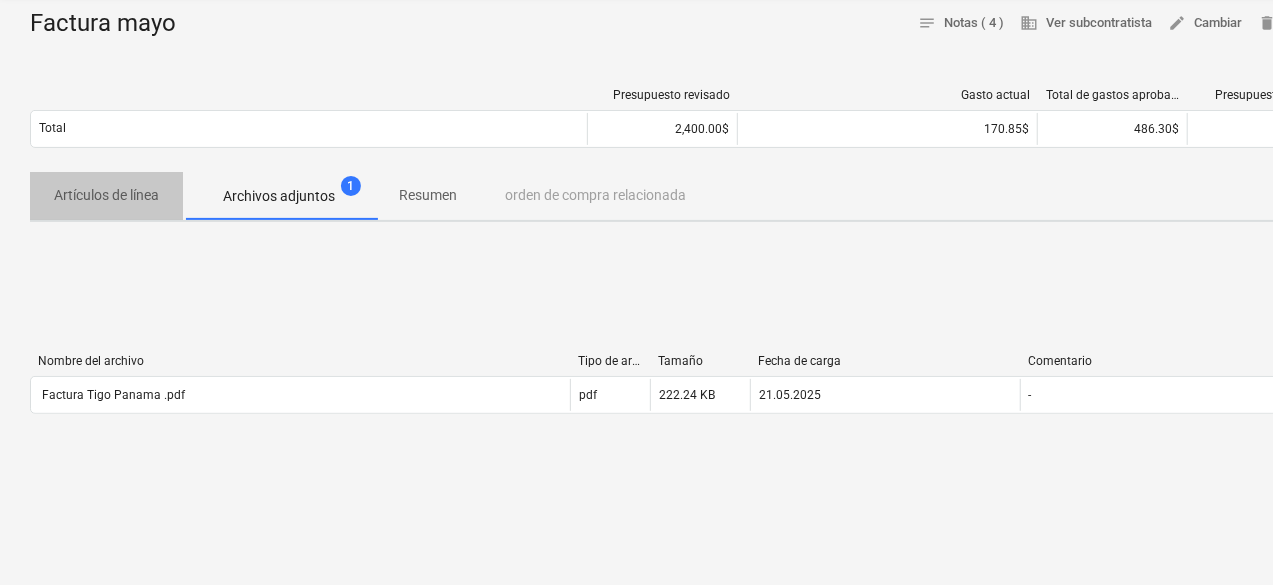 click on "Artículos de línea" at bounding box center (106, 195) 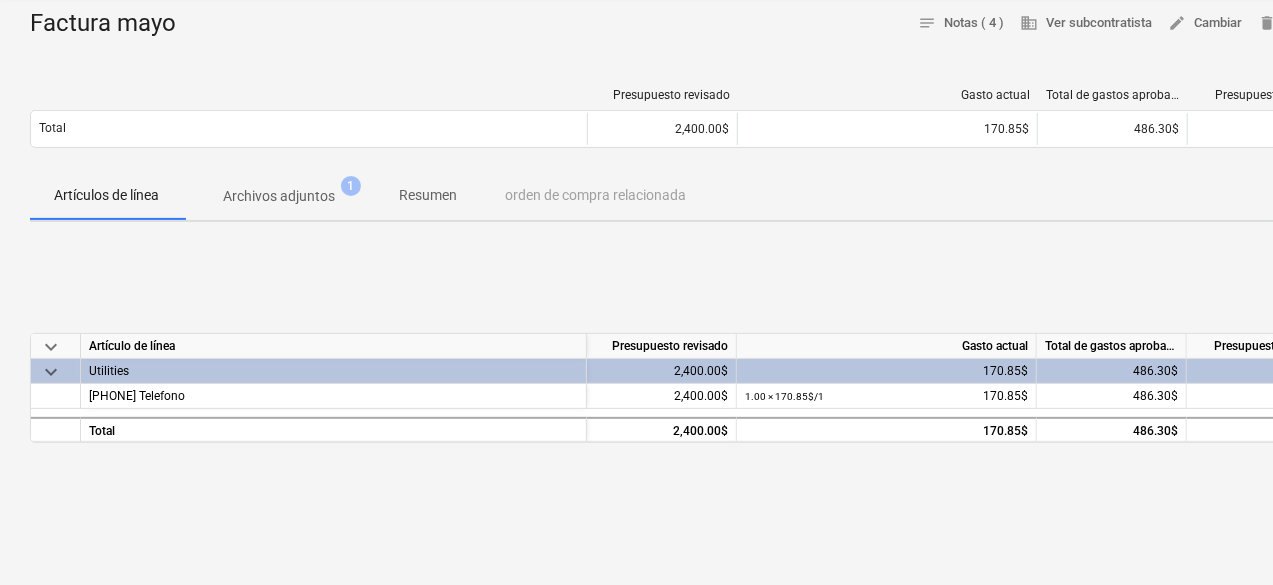 scroll, scrollTop: 100, scrollLeft: 0, axis: vertical 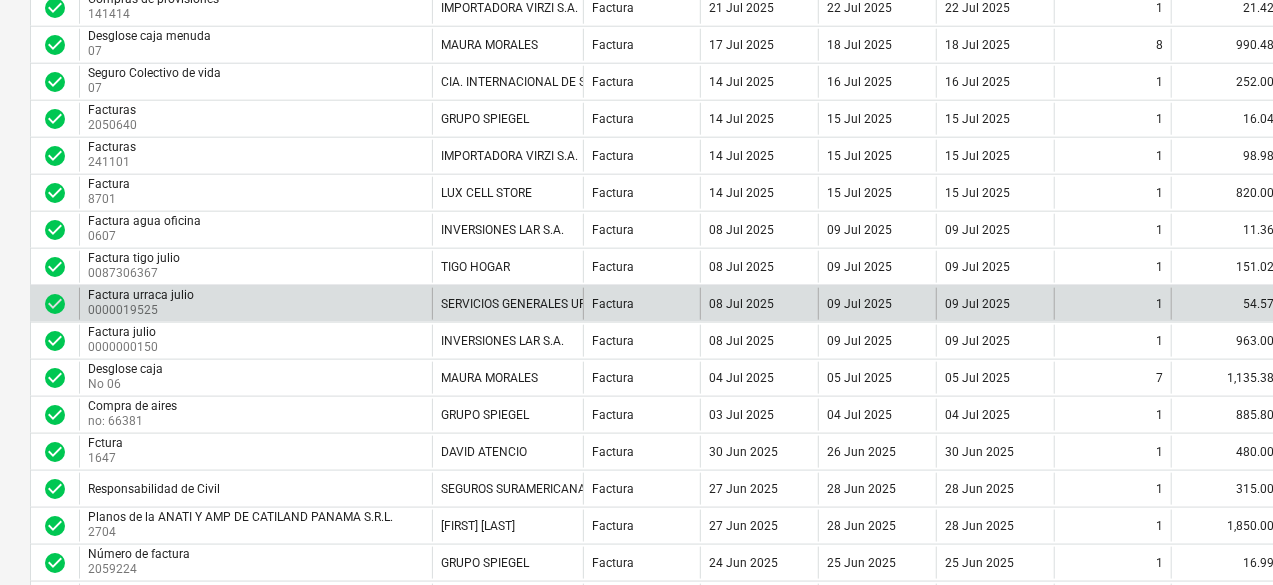 click on "SERVICIOS GENERALES URRACA" at bounding box center [507, 304] 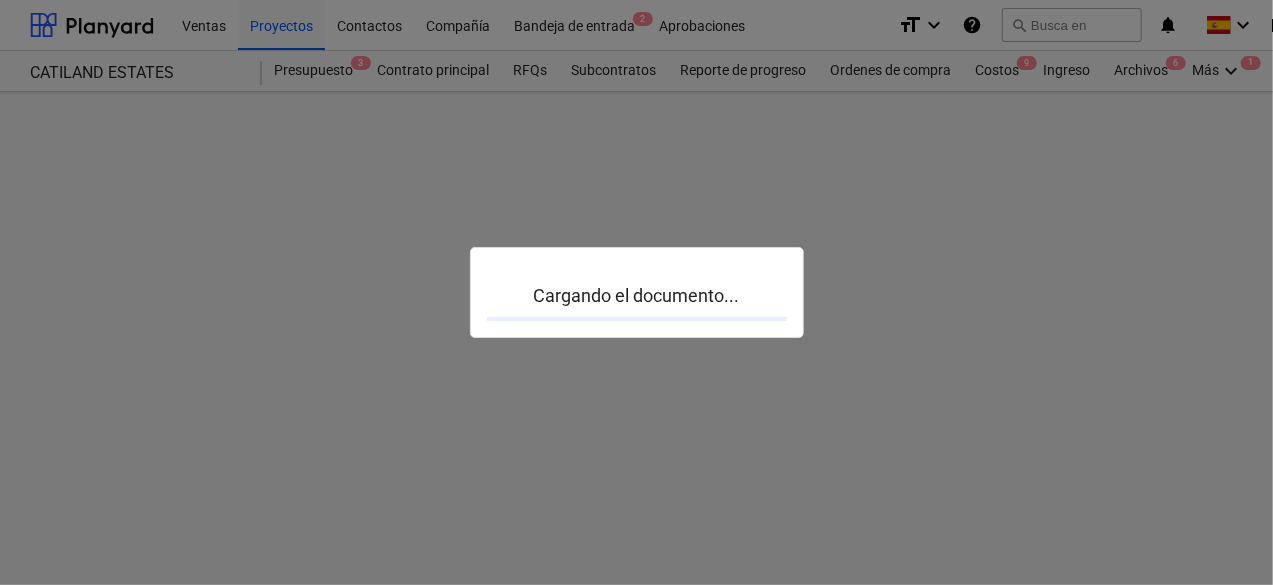 scroll, scrollTop: 0, scrollLeft: 0, axis: both 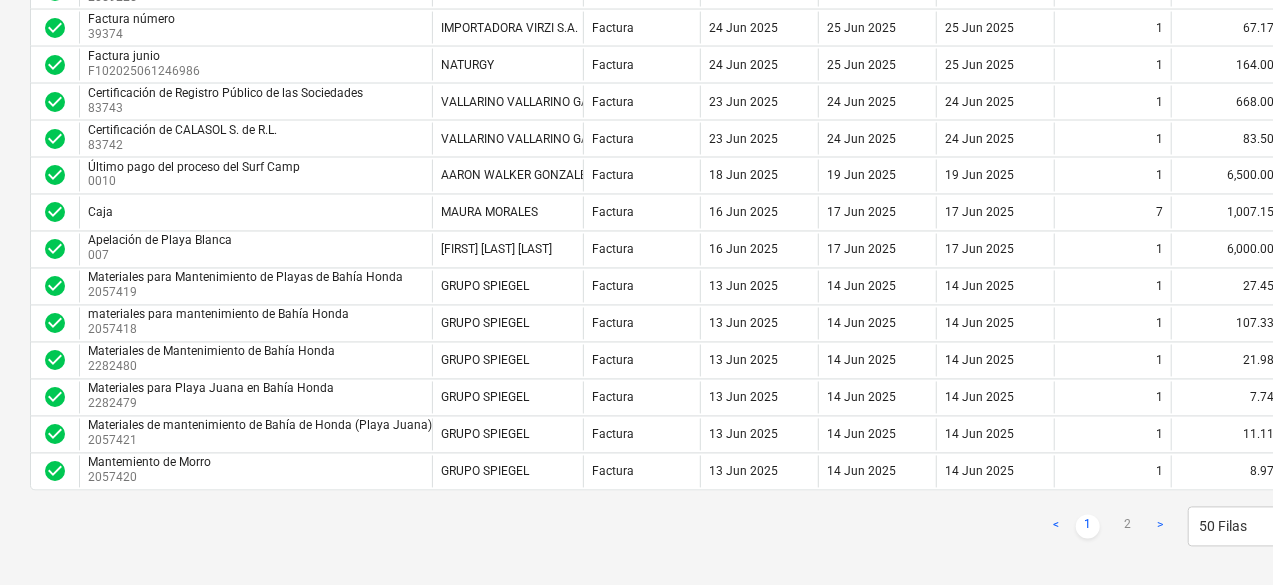click on ">" at bounding box center [1160, 527] 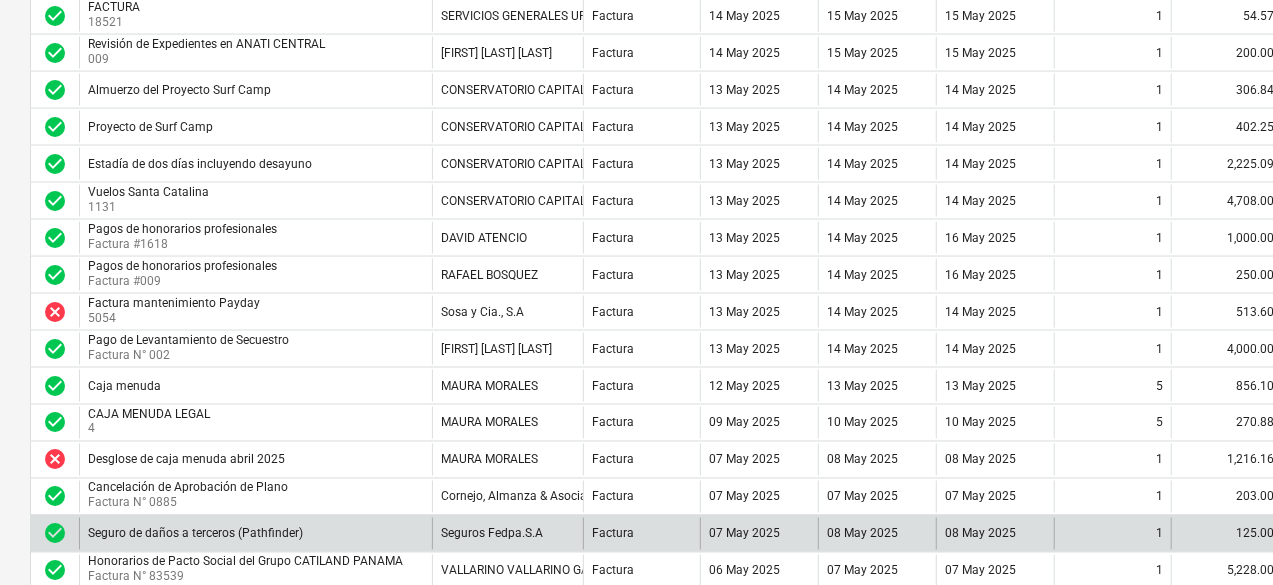 scroll, scrollTop: 1390, scrollLeft: 0, axis: vertical 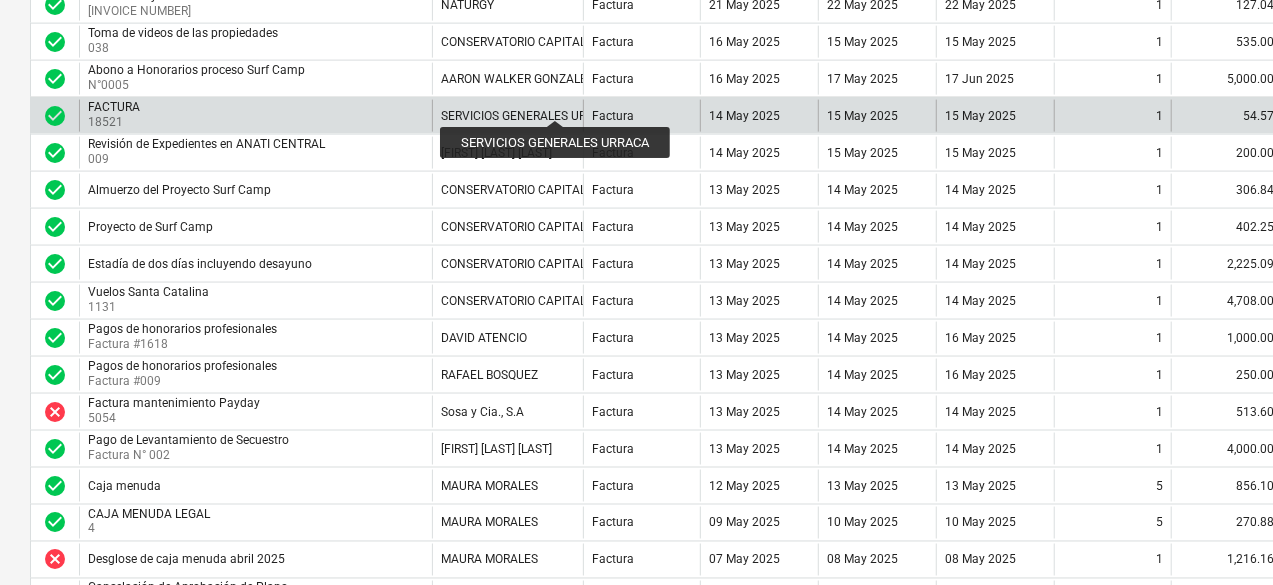 click on "SERVICIOS GENERALES URRACA" at bounding box center (529, 116) 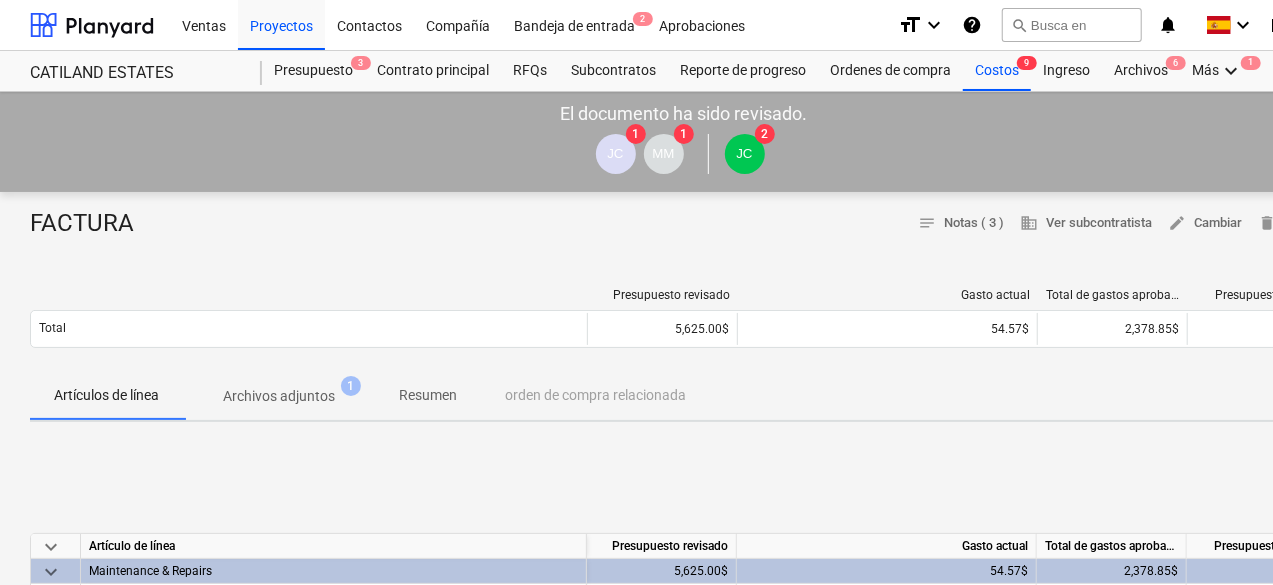 scroll, scrollTop: 300, scrollLeft: 0, axis: vertical 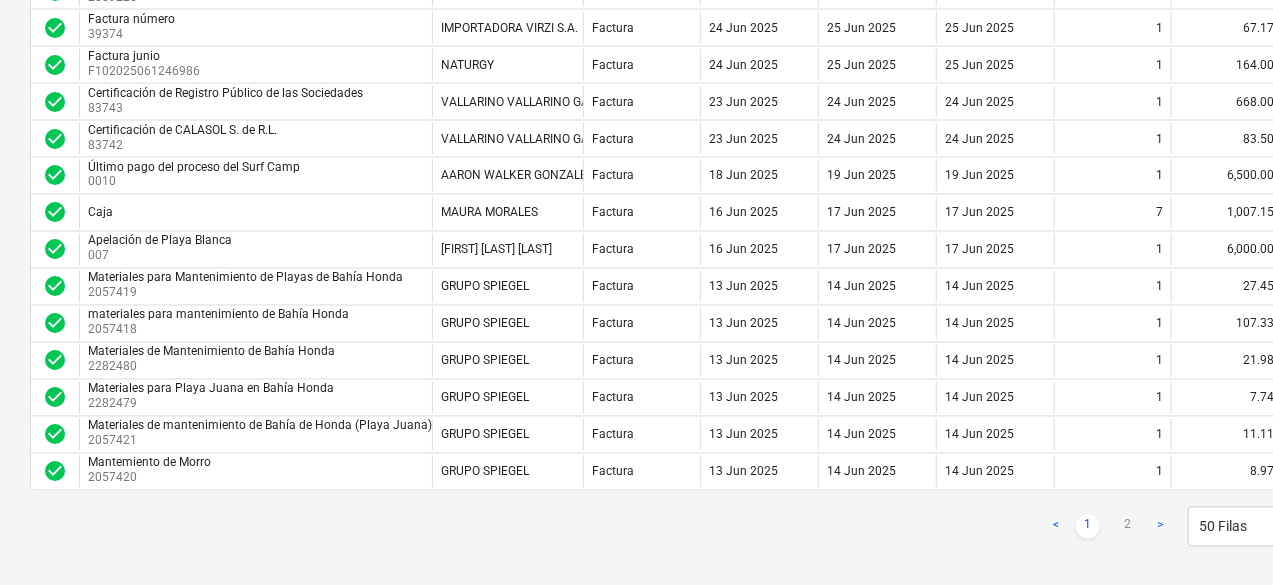 click on ">" at bounding box center [1160, 527] 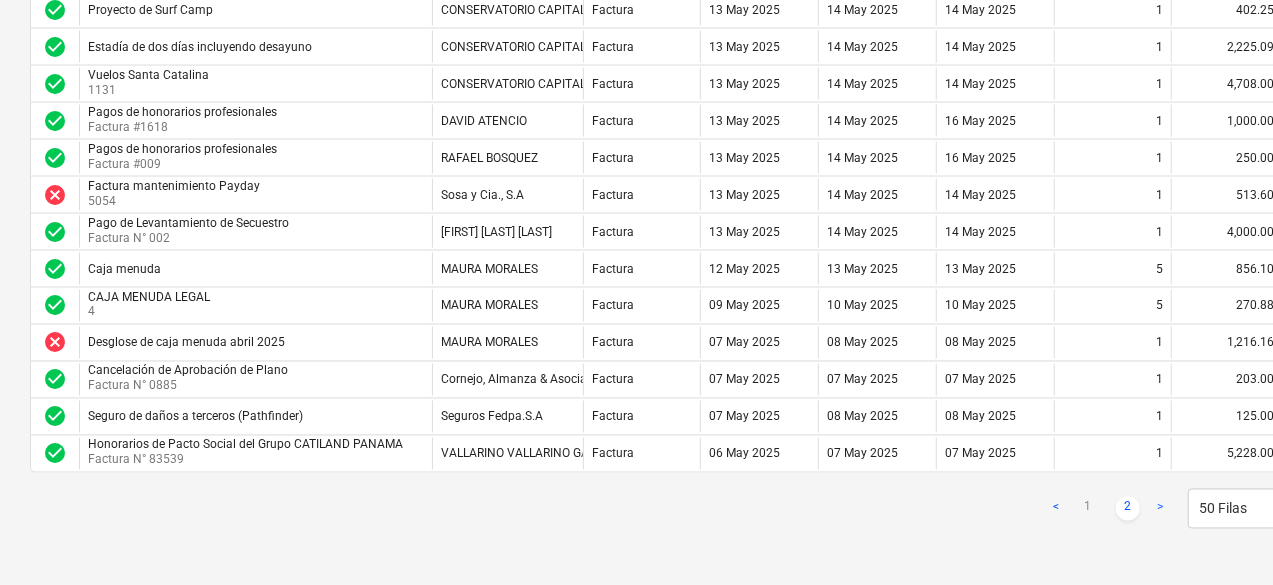 scroll, scrollTop: 1590, scrollLeft: 0, axis: vertical 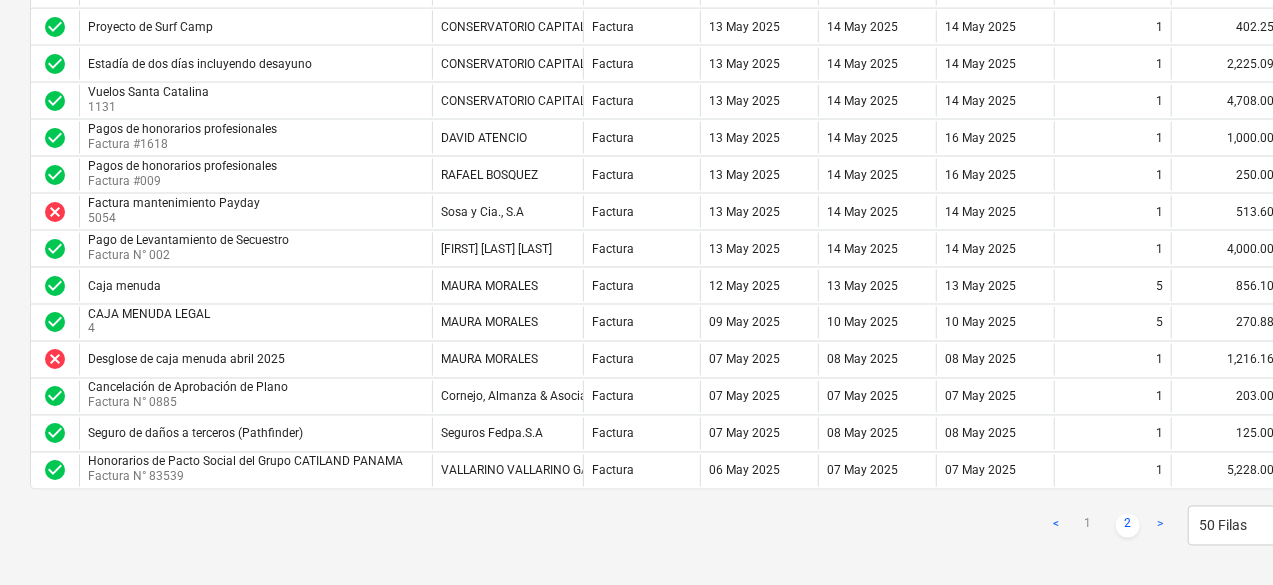 click on ">" at bounding box center (1160, 526) 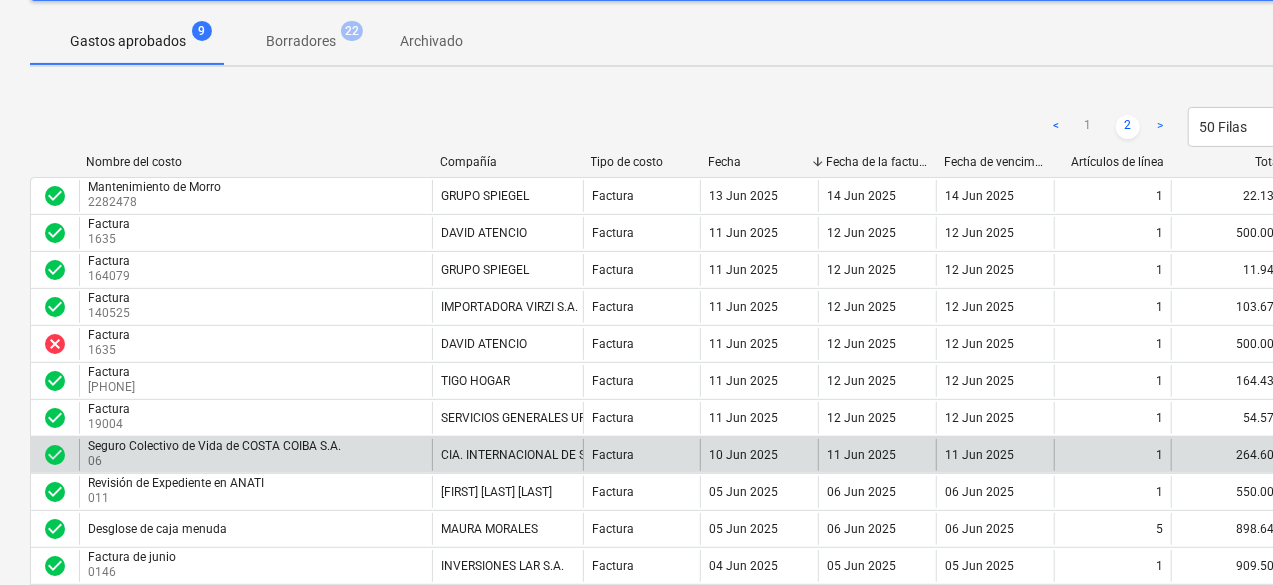 scroll, scrollTop: 300, scrollLeft: 0, axis: vertical 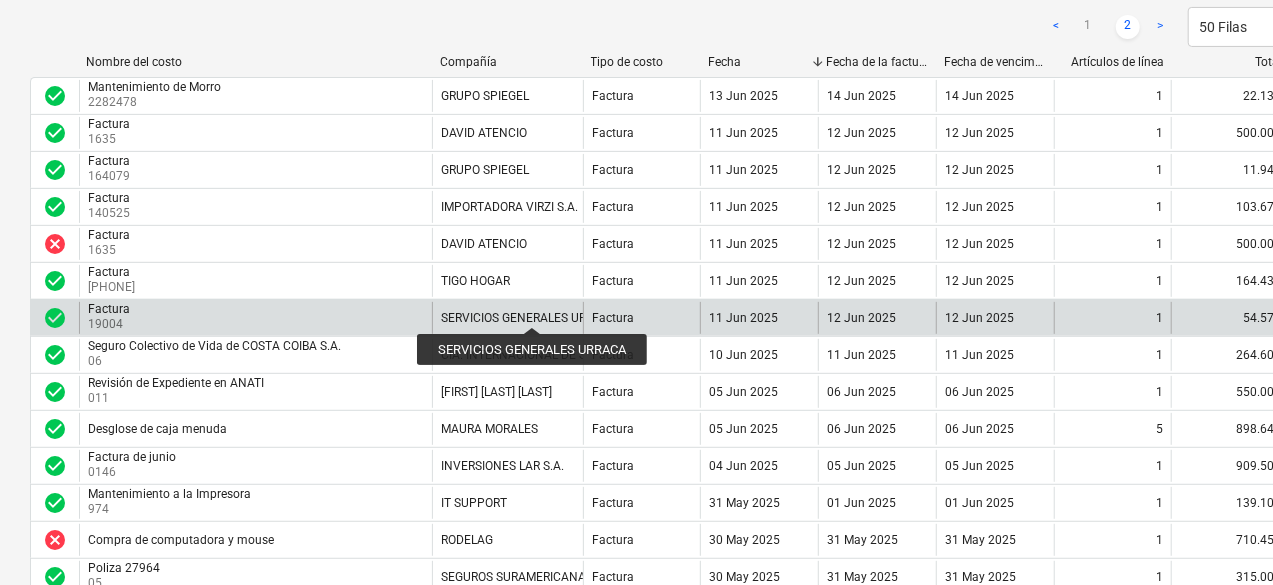 click on "SERVICIOS GENERALES URRACA" at bounding box center (529, 318) 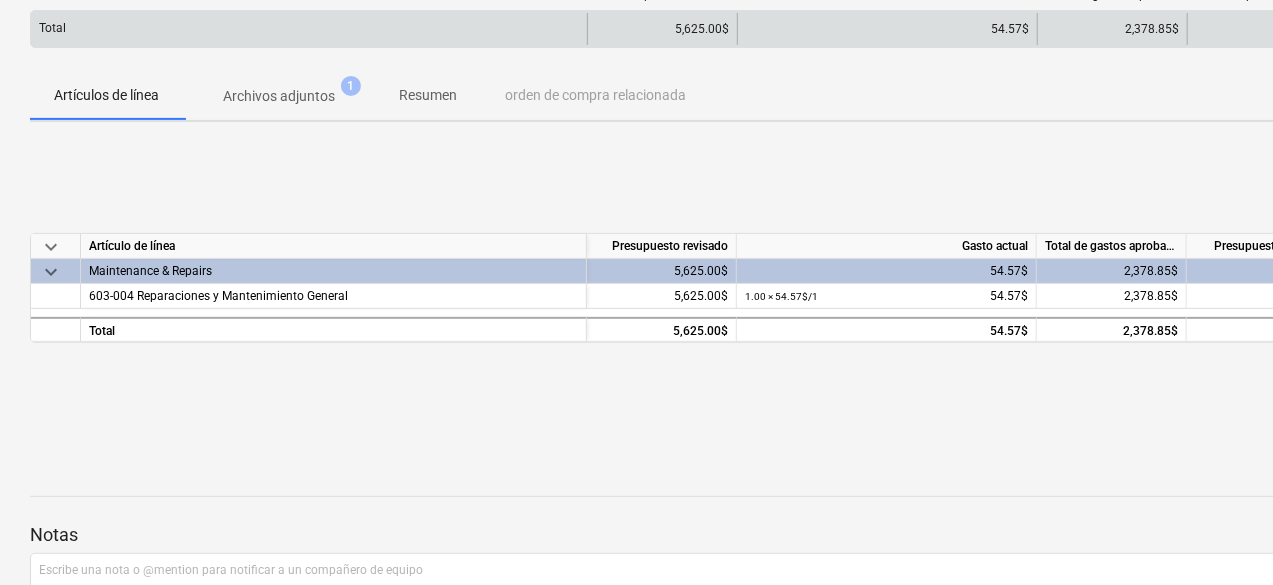 scroll, scrollTop: 0, scrollLeft: 0, axis: both 